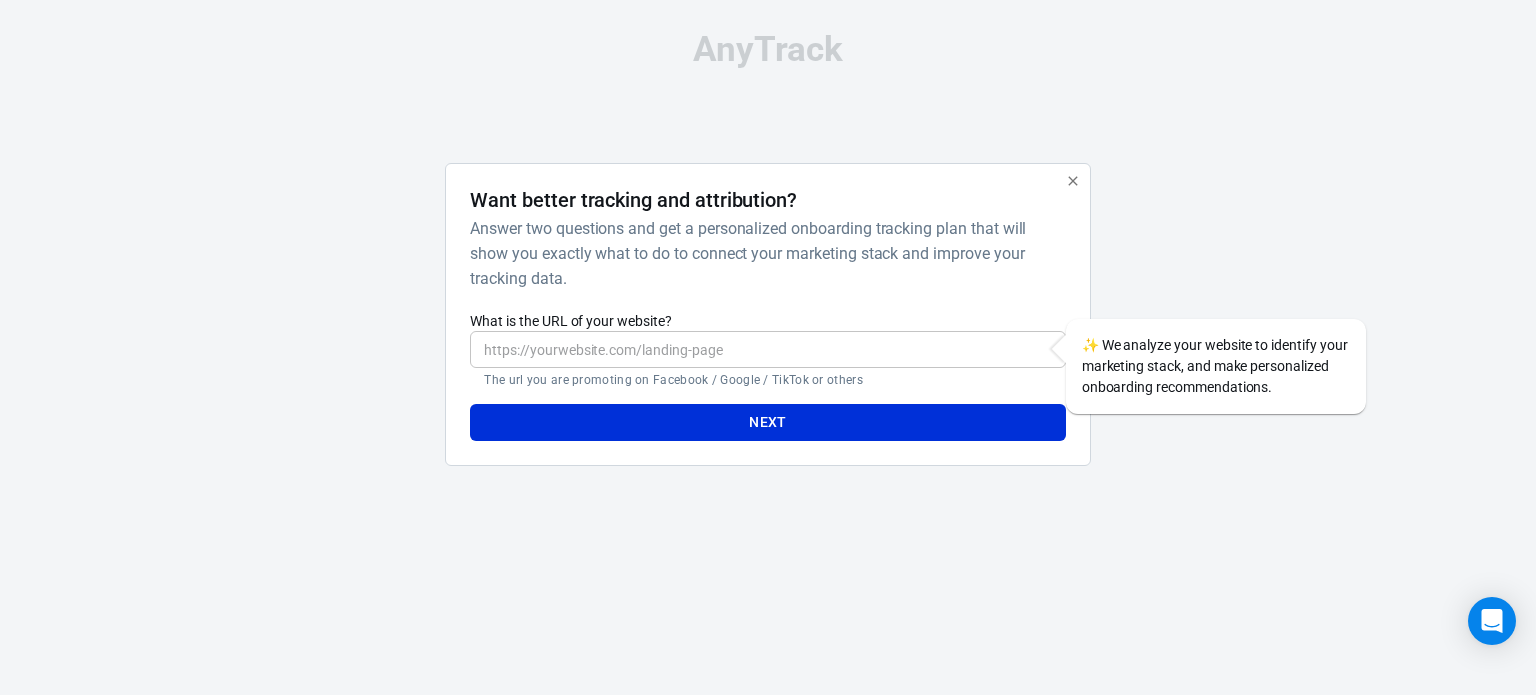 scroll, scrollTop: 0, scrollLeft: 0, axis: both 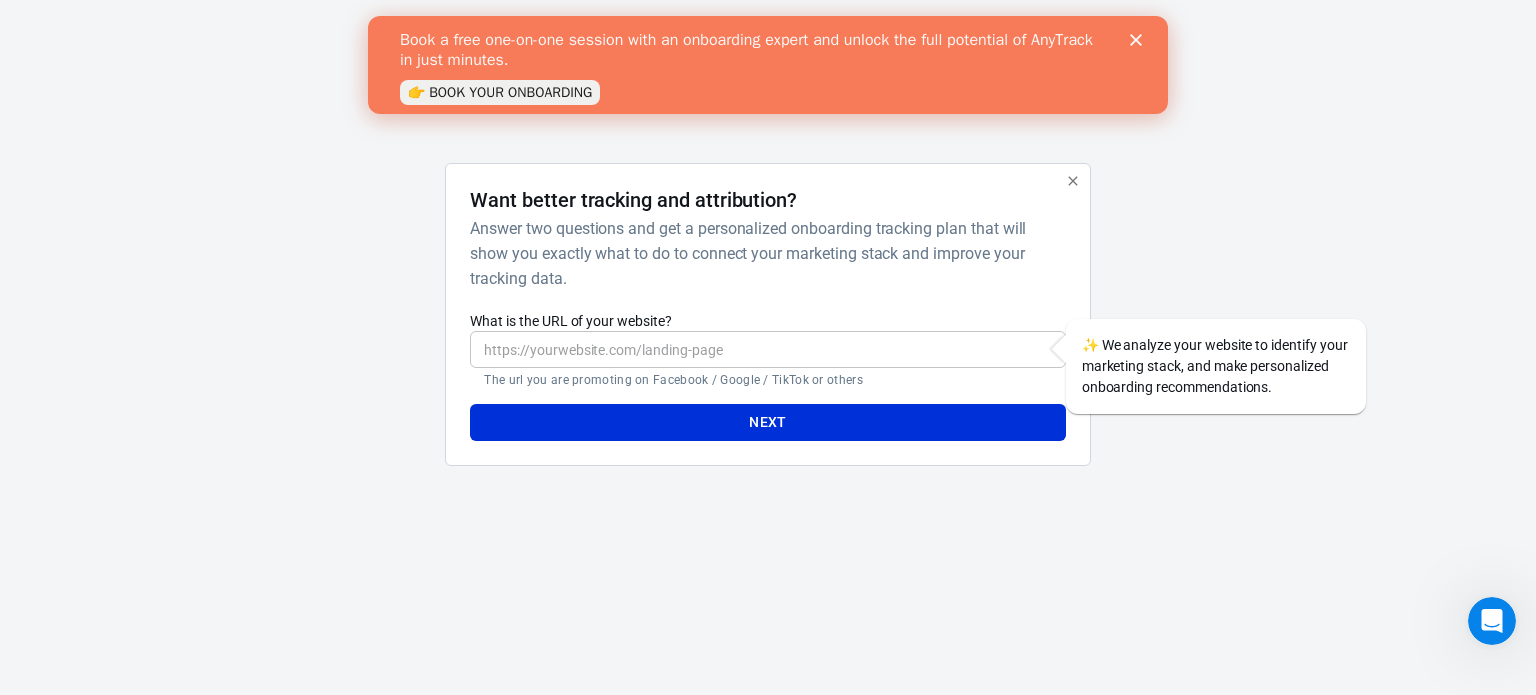 click on "What is the URL of your website?" at bounding box center [767, 349] 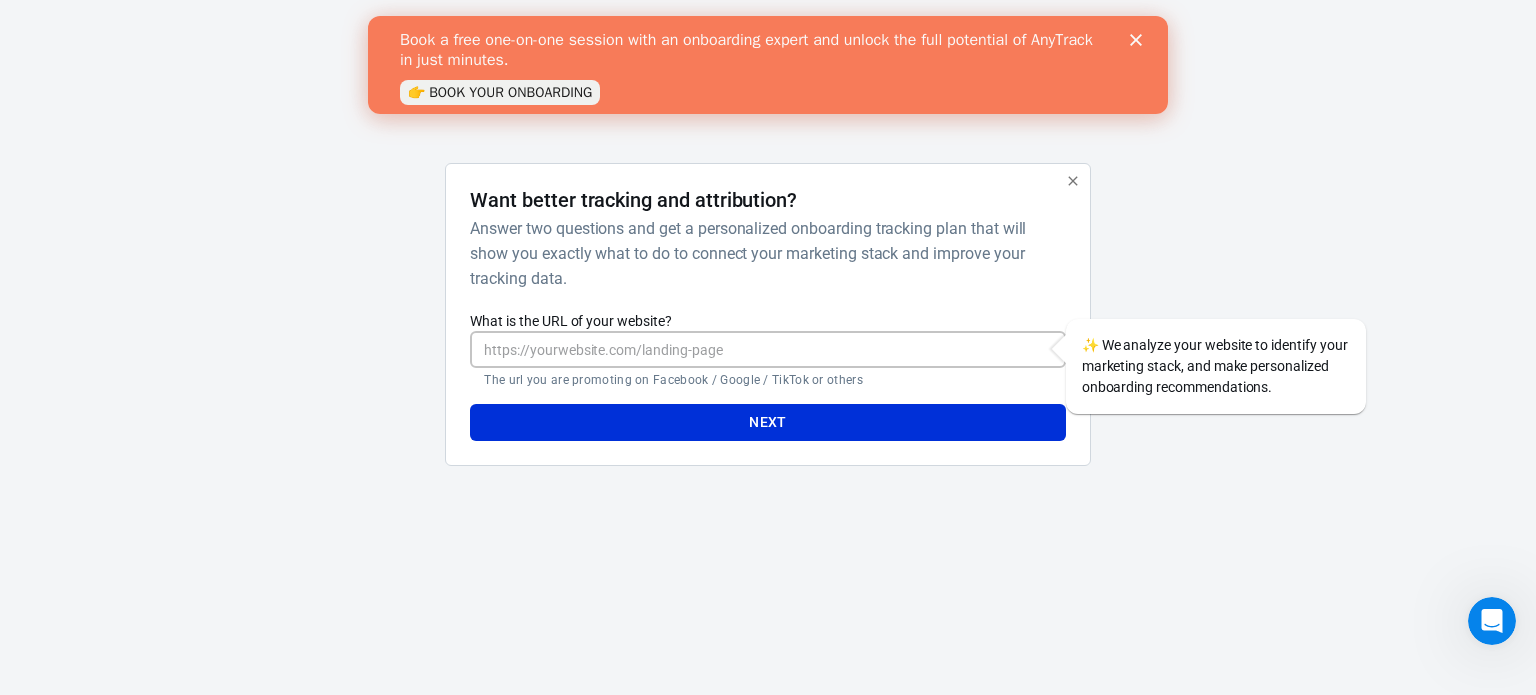 paste on "[URL][DOMAIN_NAME]" 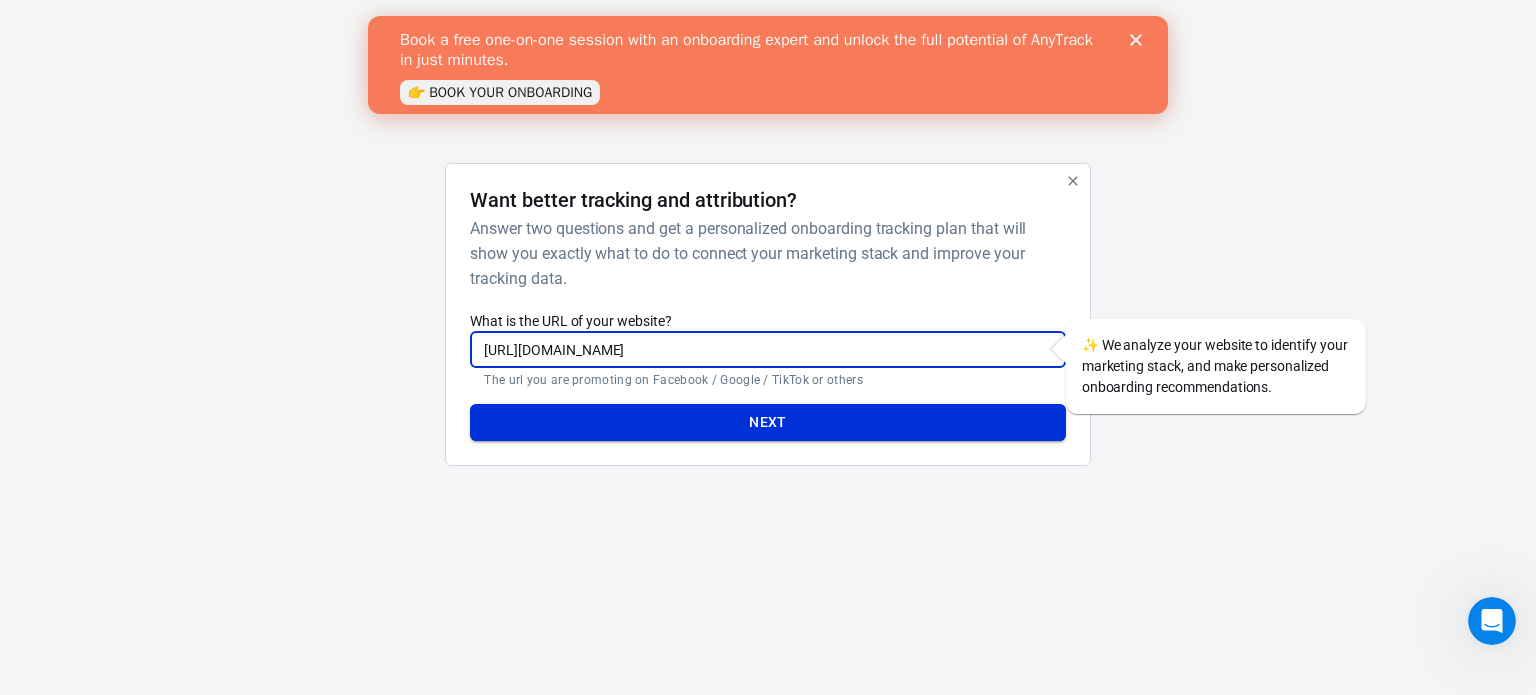 type on "[URL][DOMAIN_NAME]" 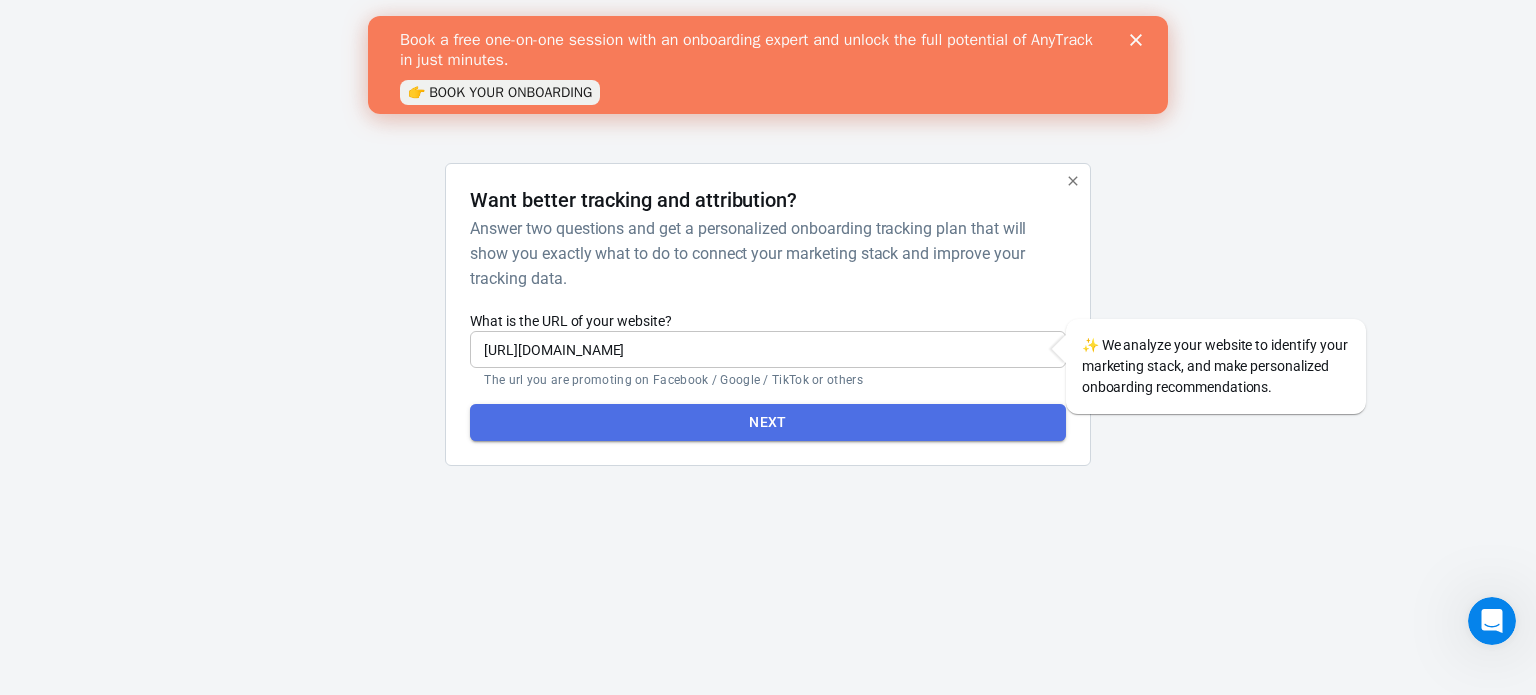 click on "Next" at bounding box center (767, 422) 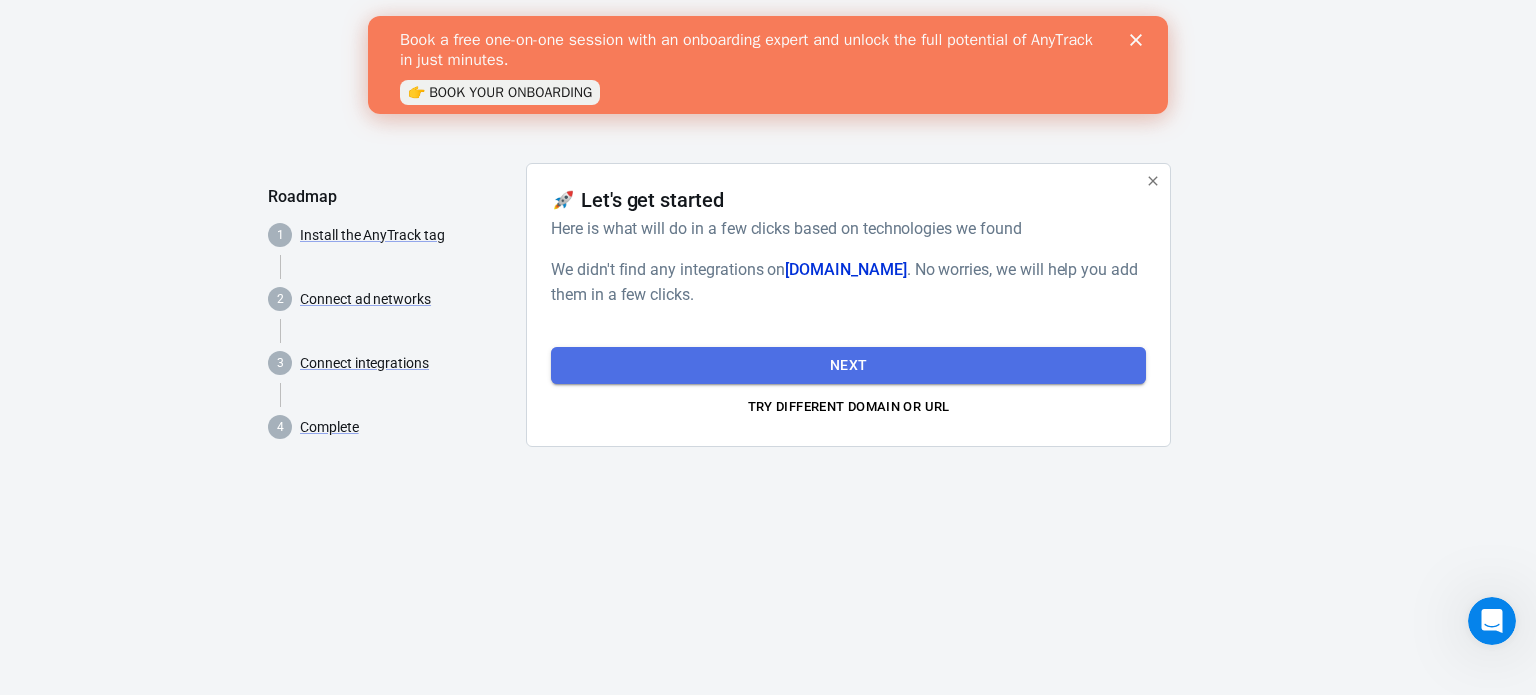 click on "Next" at bounding box center [848, 365] 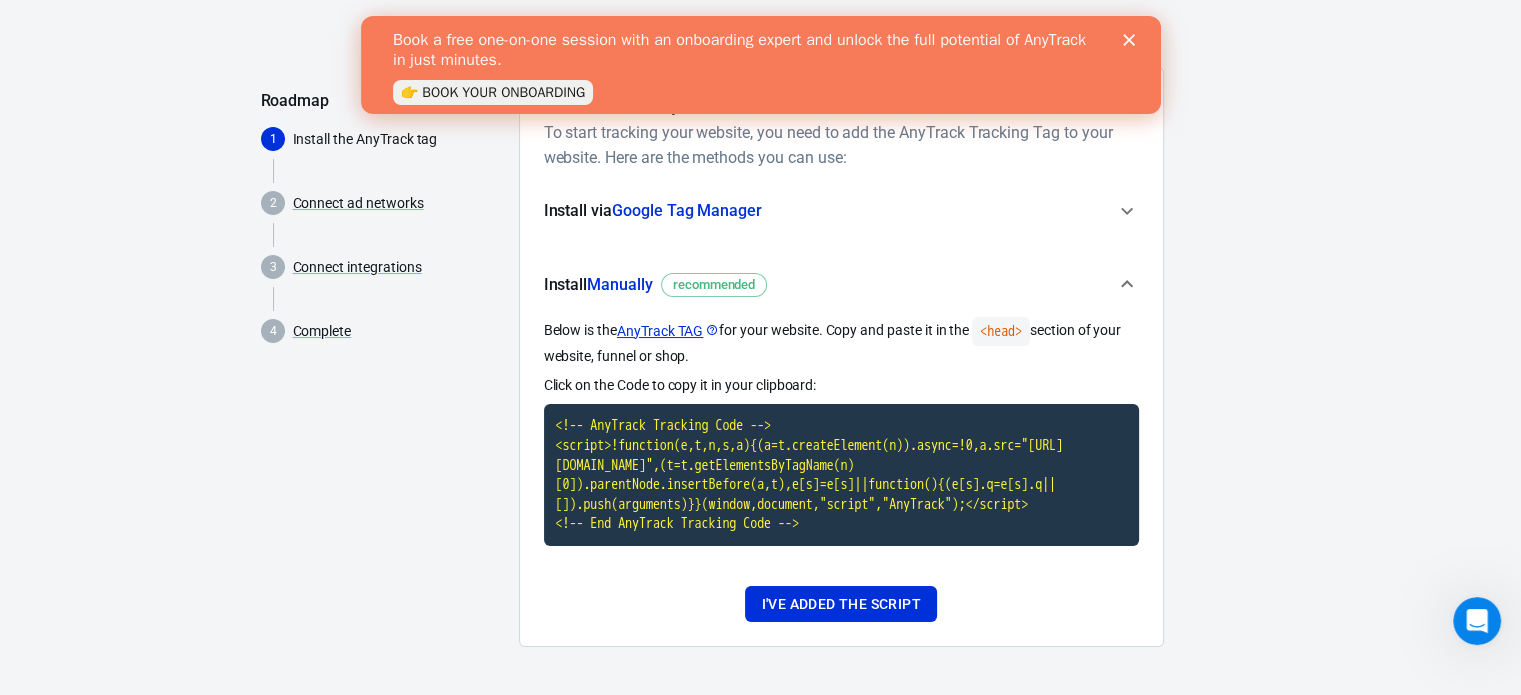 scroll, scrollTop: 116, scrollLeft: 0, axis: vertical 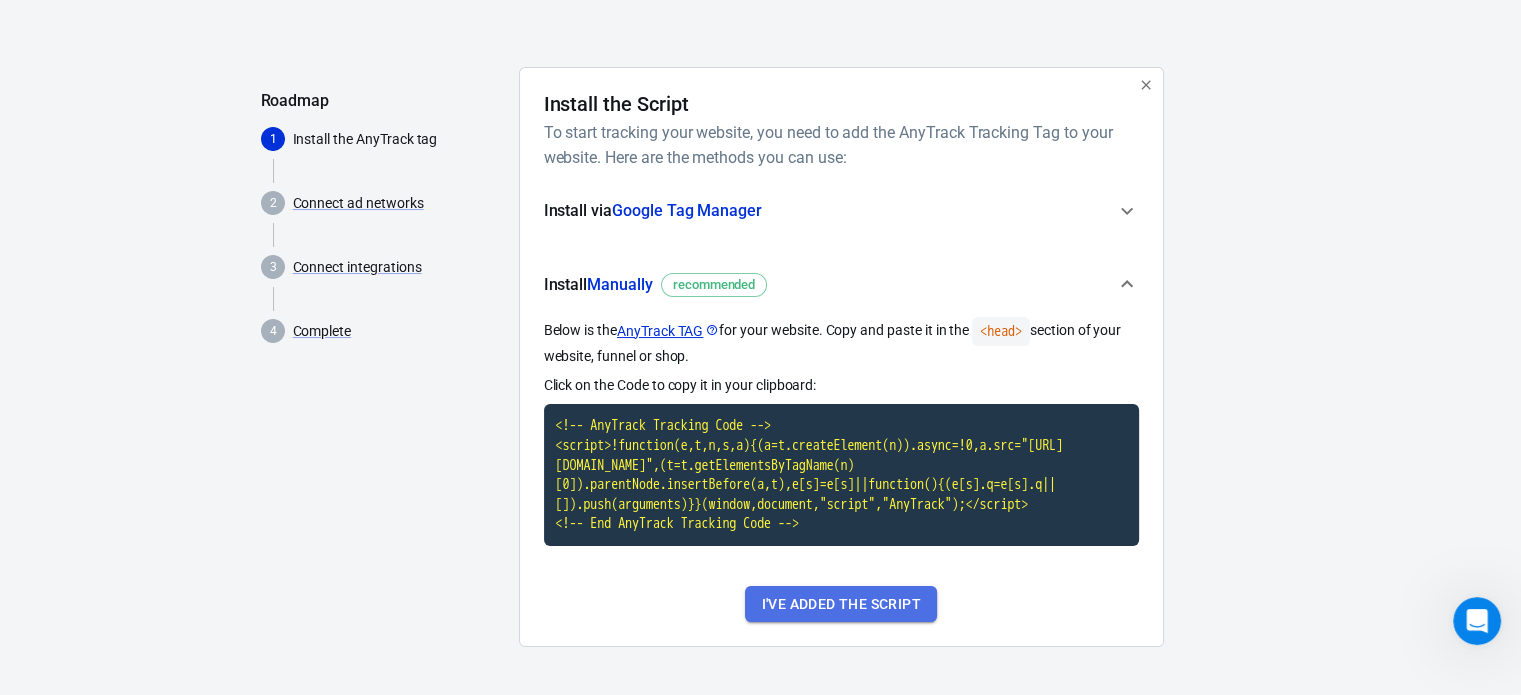 click on "I've added the script" at bounding box center (840, 604) 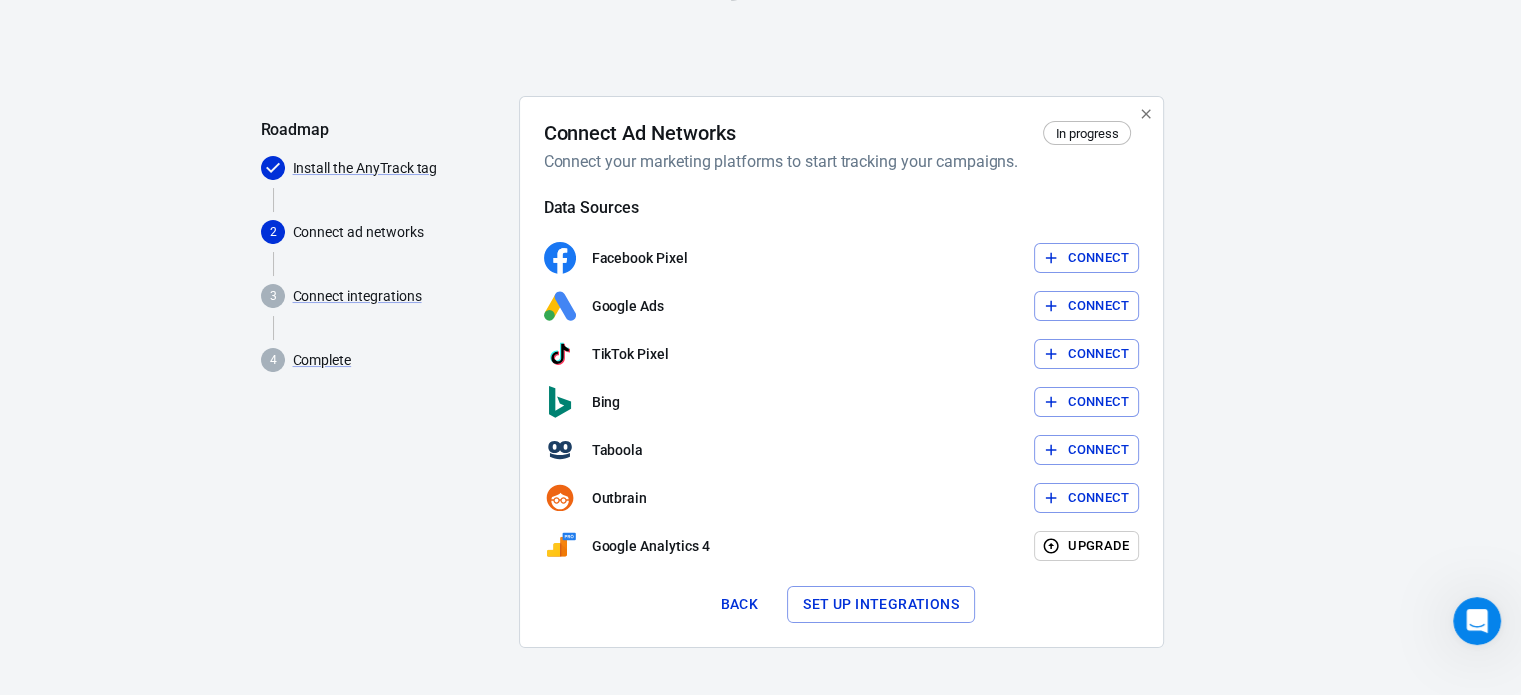 click on "Set up integrations" at bounding box center (881, 604) 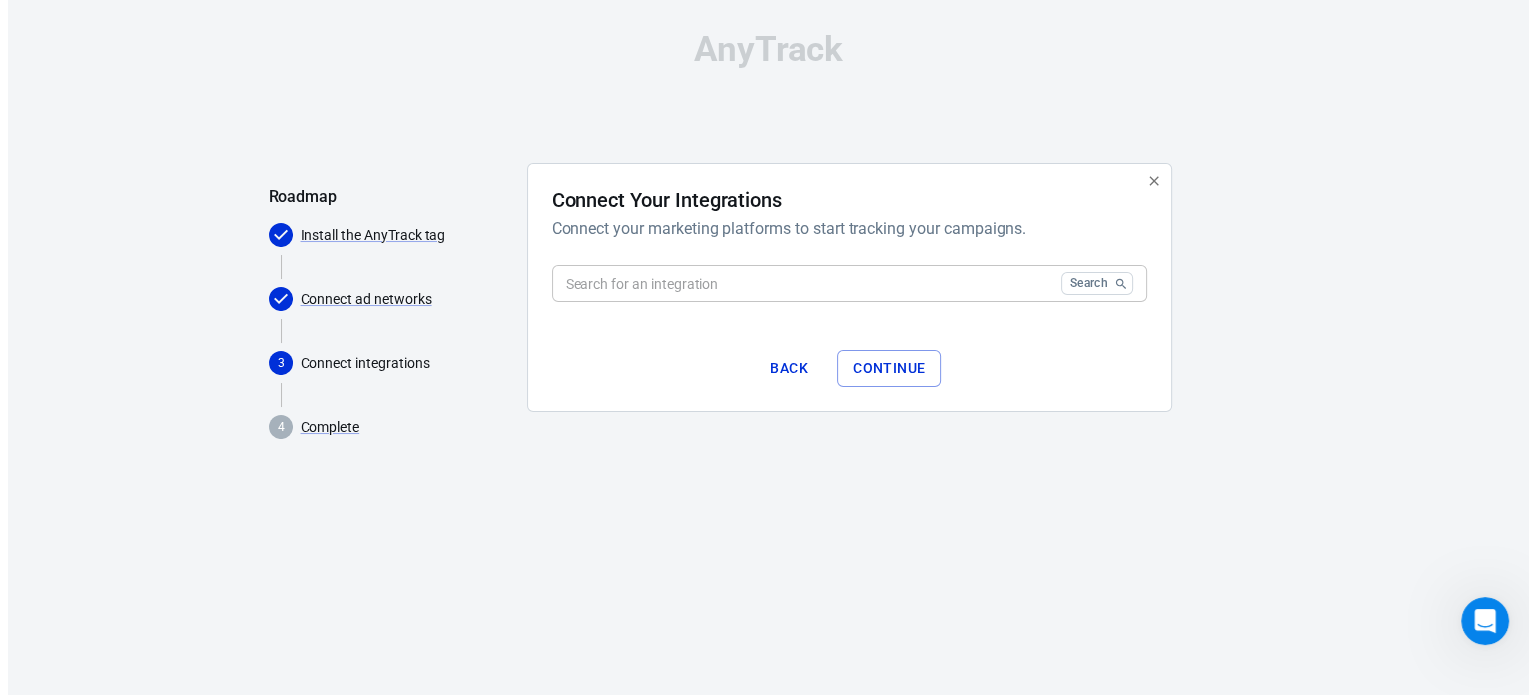 scroll, scrollTop: 0, scrollLeft: 0, axis: both 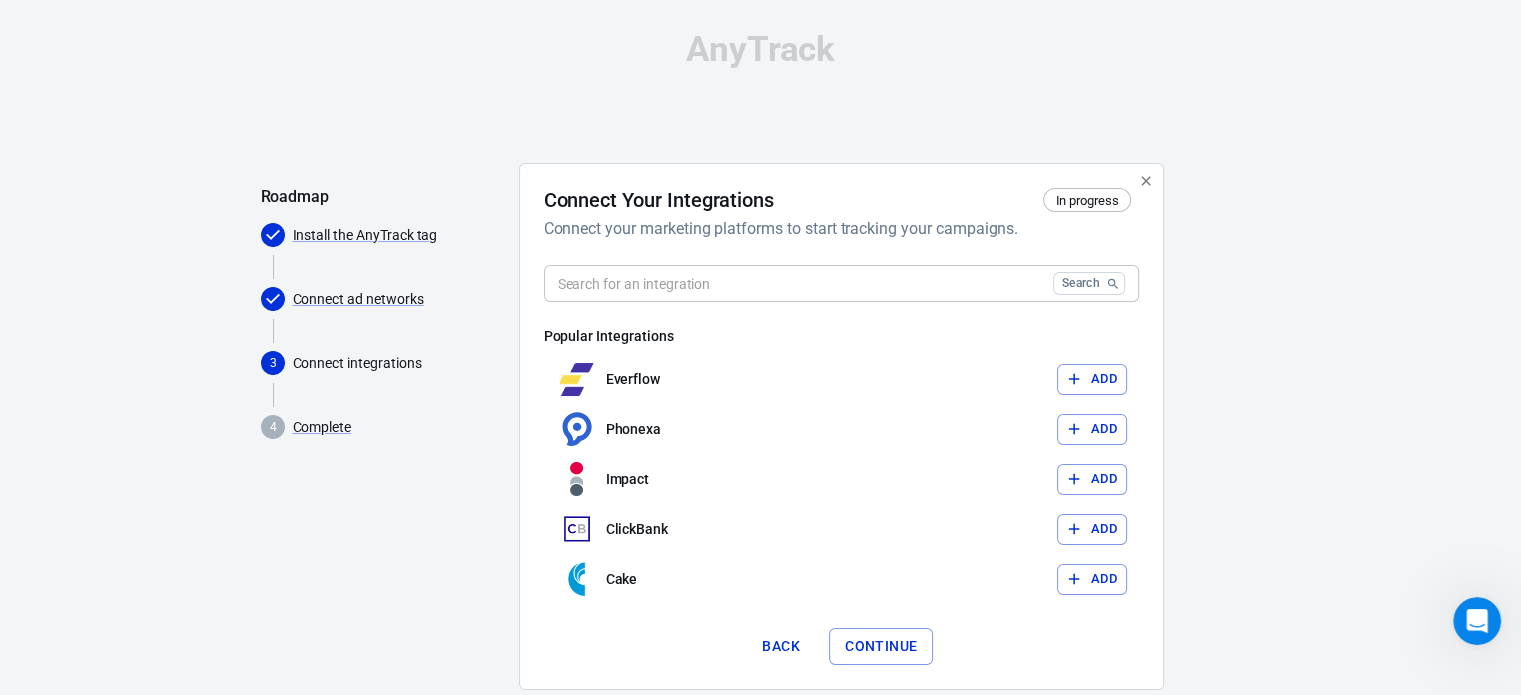 click on "Connect Your Integrations In progress Connect your marketing platforms to start tracking your campaigns. Search ​ Popular Integrations Everflow Add Phonexa Add Impact Add ClickBank Add Cake Add Back Continue" at bounding box center (841, 426) 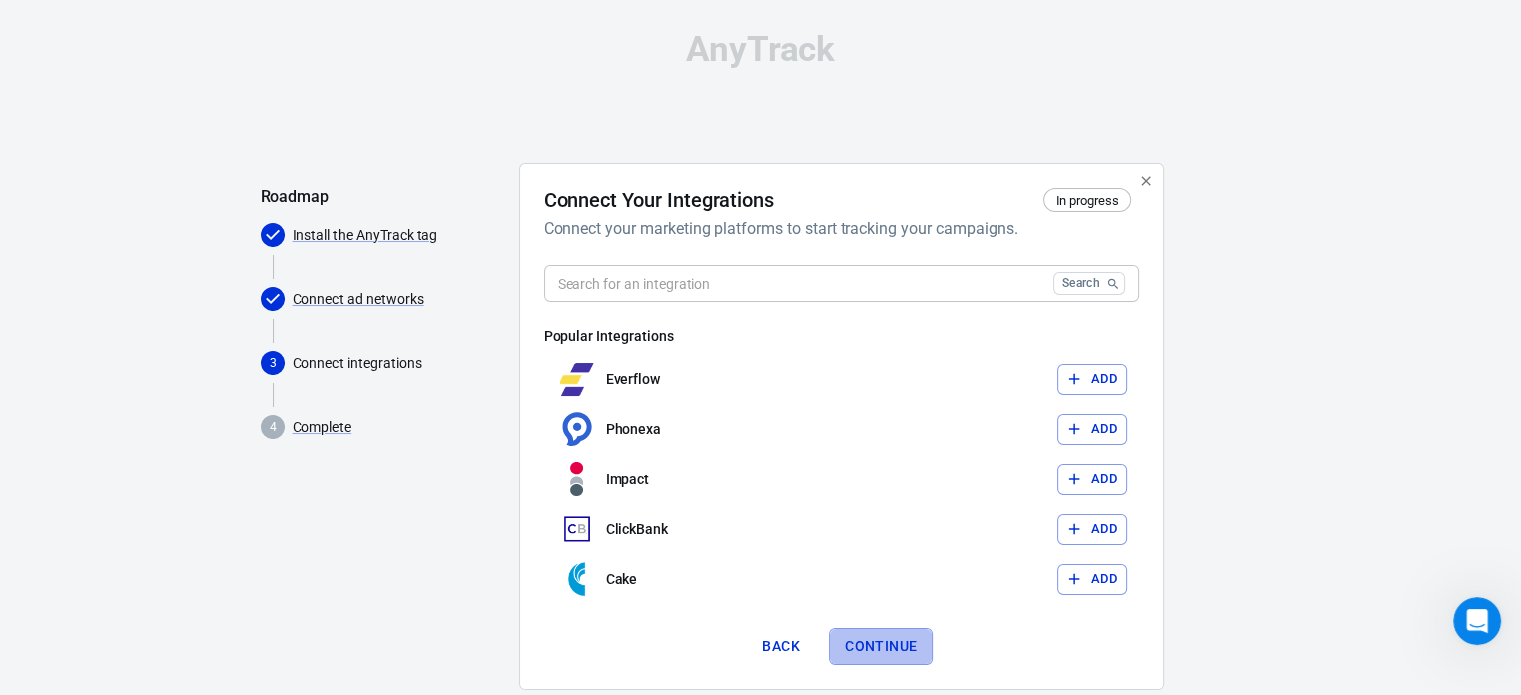 click on "Continue" at bounding box center (881, 646) 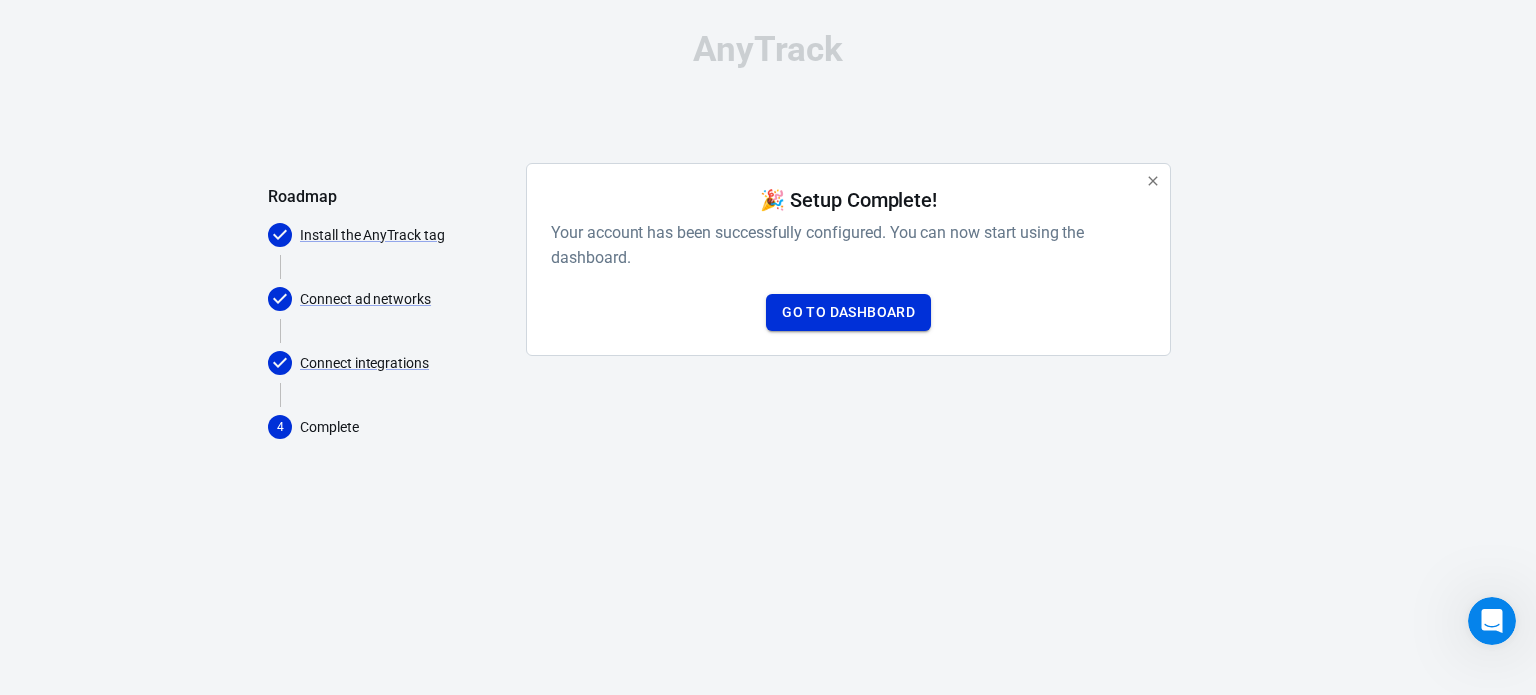 click on "Go to Dashboard" at bounding box center [848, 312] 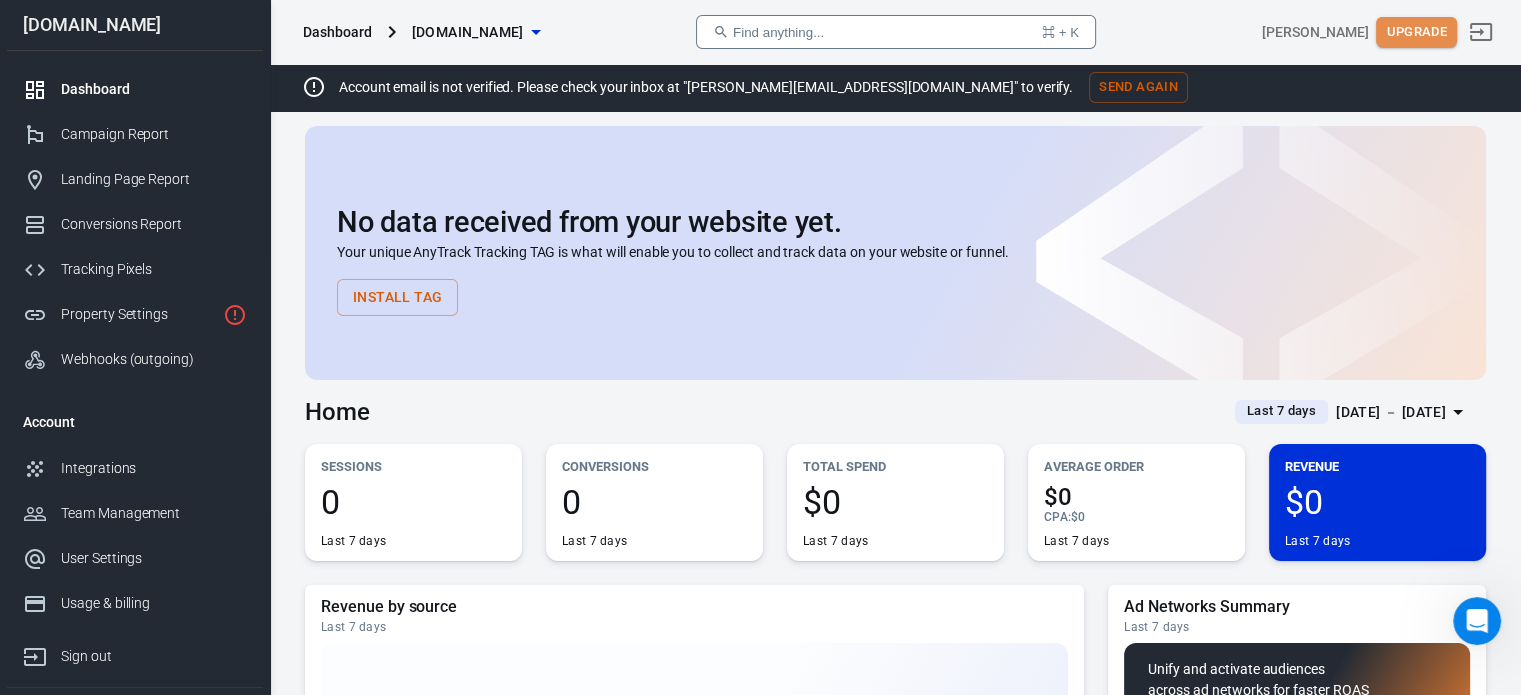 click on "Upgrade" at bounding box center (1416, 32) 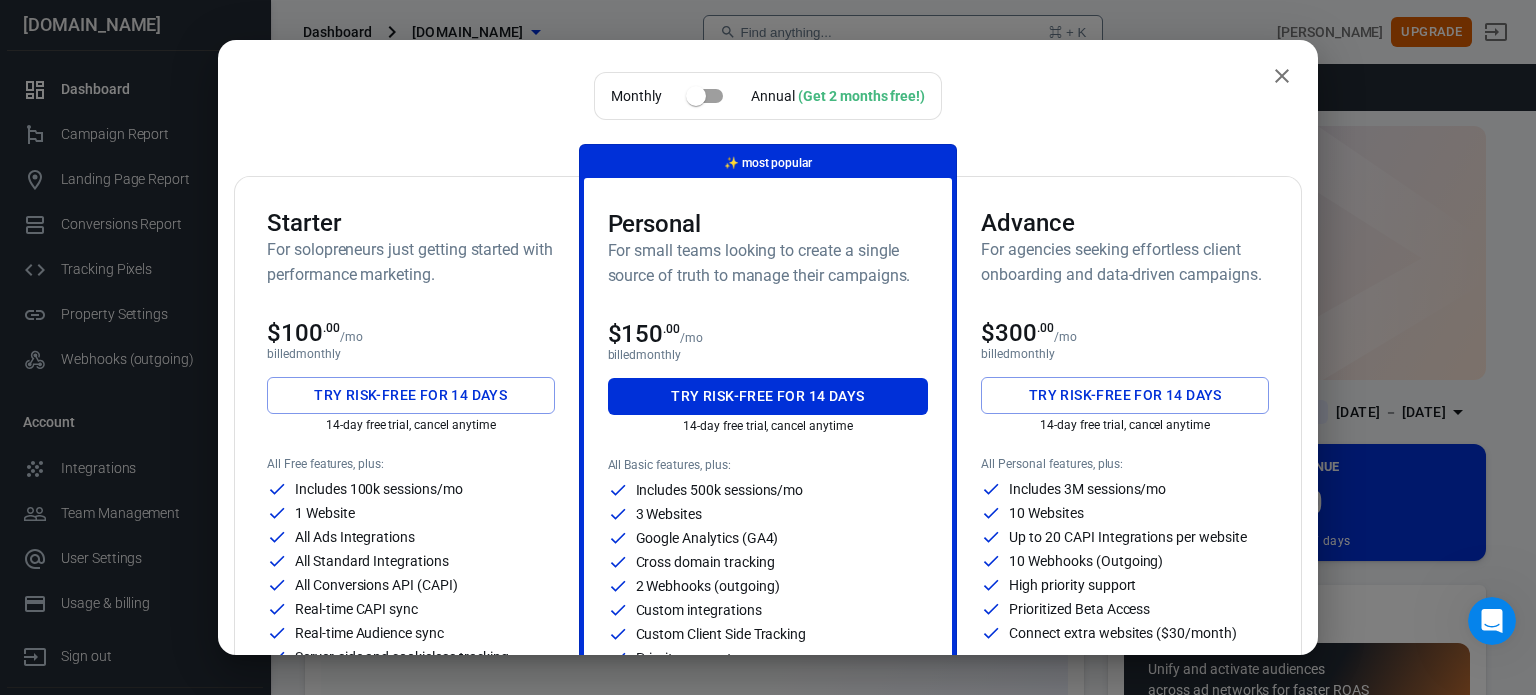 click on "For solopreneurs just getting started with performance marketing." at bounding box center [411, 262] 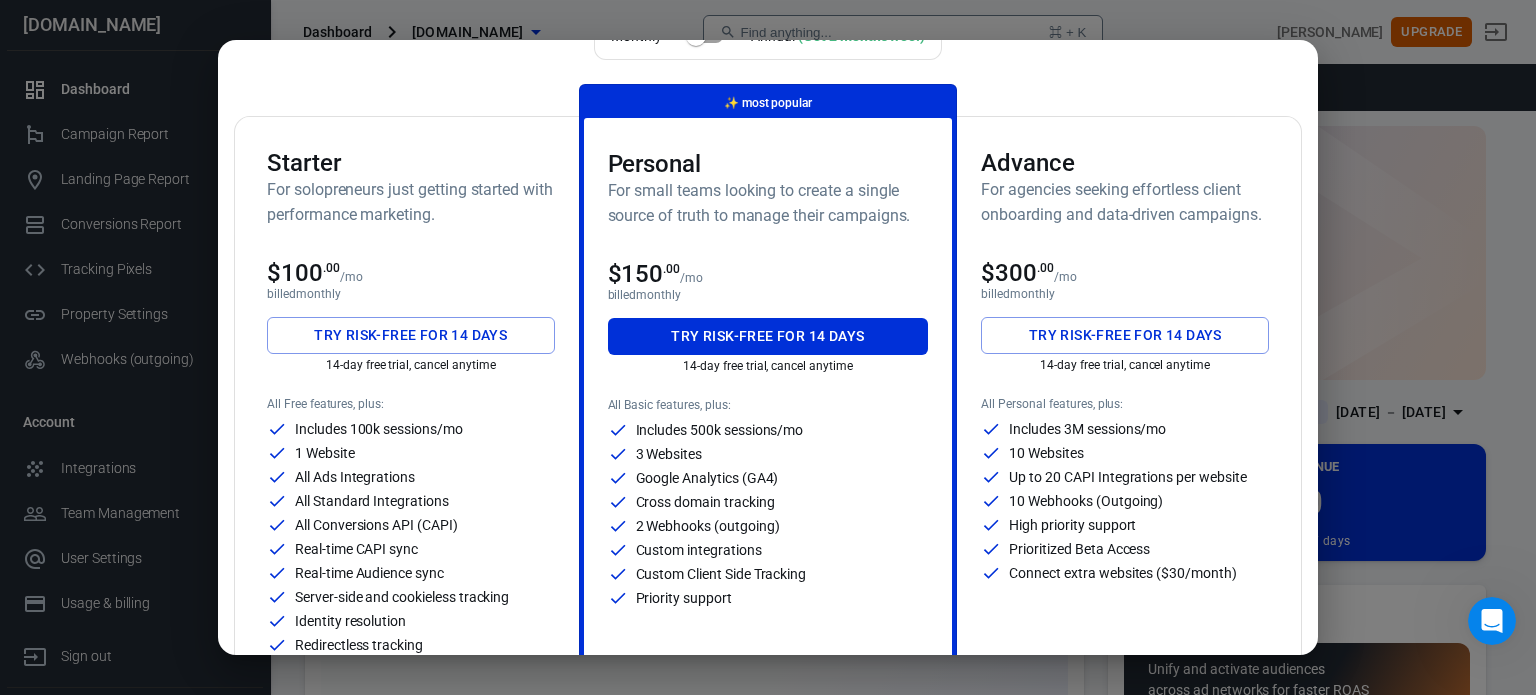 scroll, scrollTop: 400, scrollLeft: 0, axis: vertical 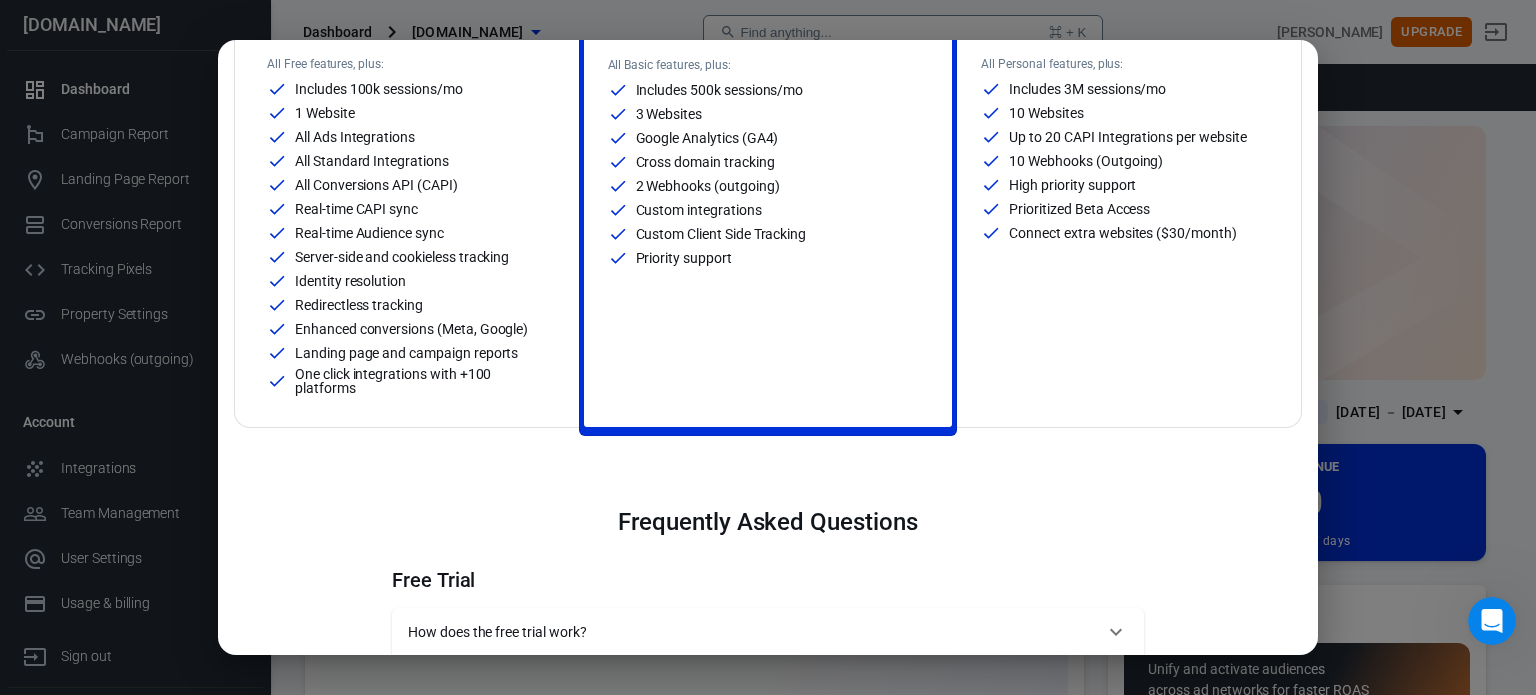 click on "Starter For solopreneurs just getting started with performance marketing. $100 .00 /mo billed  monthly Try risk-free for 14 days 14-day free trial, cancel anytime All Free features, plus: Includes 100k sessions/mo 1 Website All Ads Integrations All Standard Integrations All Conversions API (CAPI) Real-time CAPI sync Real-time Audience sync Server-side and cookieless tracking Identity resolution Redirectless tracking Enhanced conversions (Meta, Google) Landing page and campaign reports One click integrations with +100 platforms" at bounding box center [411, 102] 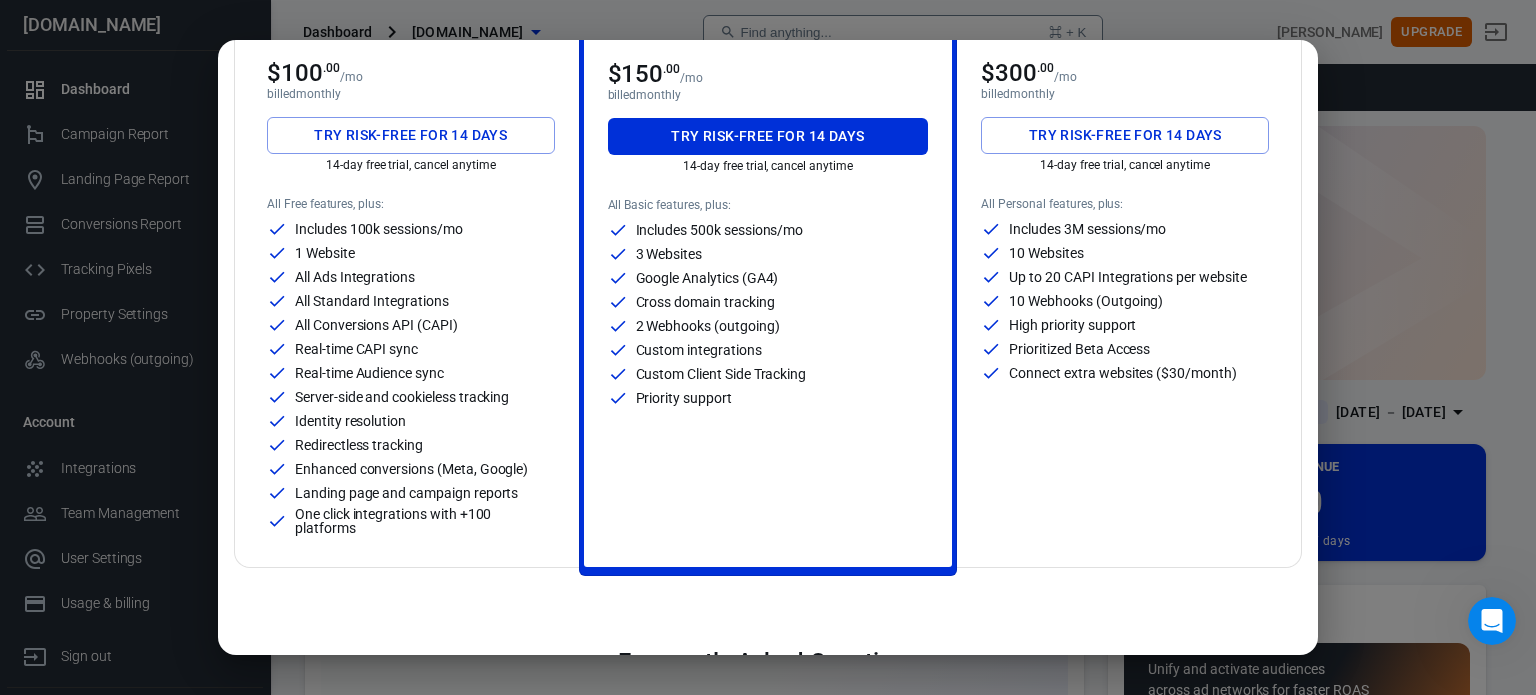 scroll, scrollTop: 0, scrollLeft: 0, axis: both 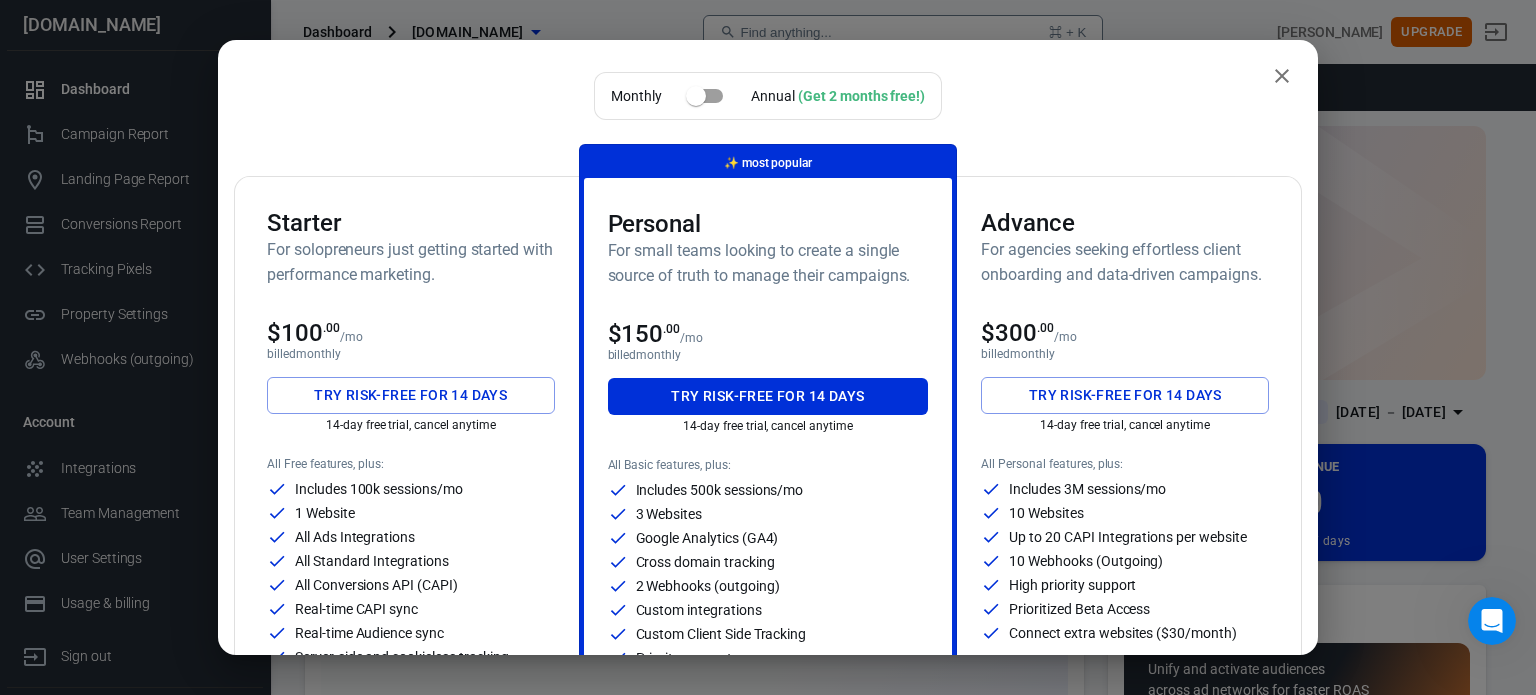 click on "Starter For solopreneurs just getting started with performance marketing. $100 .00 /mo billed  monthly Try risk-free for 14 days 14-day free trial, cancel anytime All Free features, plus: Includes 100k sessions/mo 1 Website All Ads Integrations All Standard Integrations All Conversions API (CAPI) Real-time CAPI sync Real-time Audience sync Server-side and cookieless tracking Identity resolution Redirectless tracking Enhanced conversions (Meta, Google) Landing page and campaign reports One click integrations with +100 platforms" at bounding box center (411, 502) 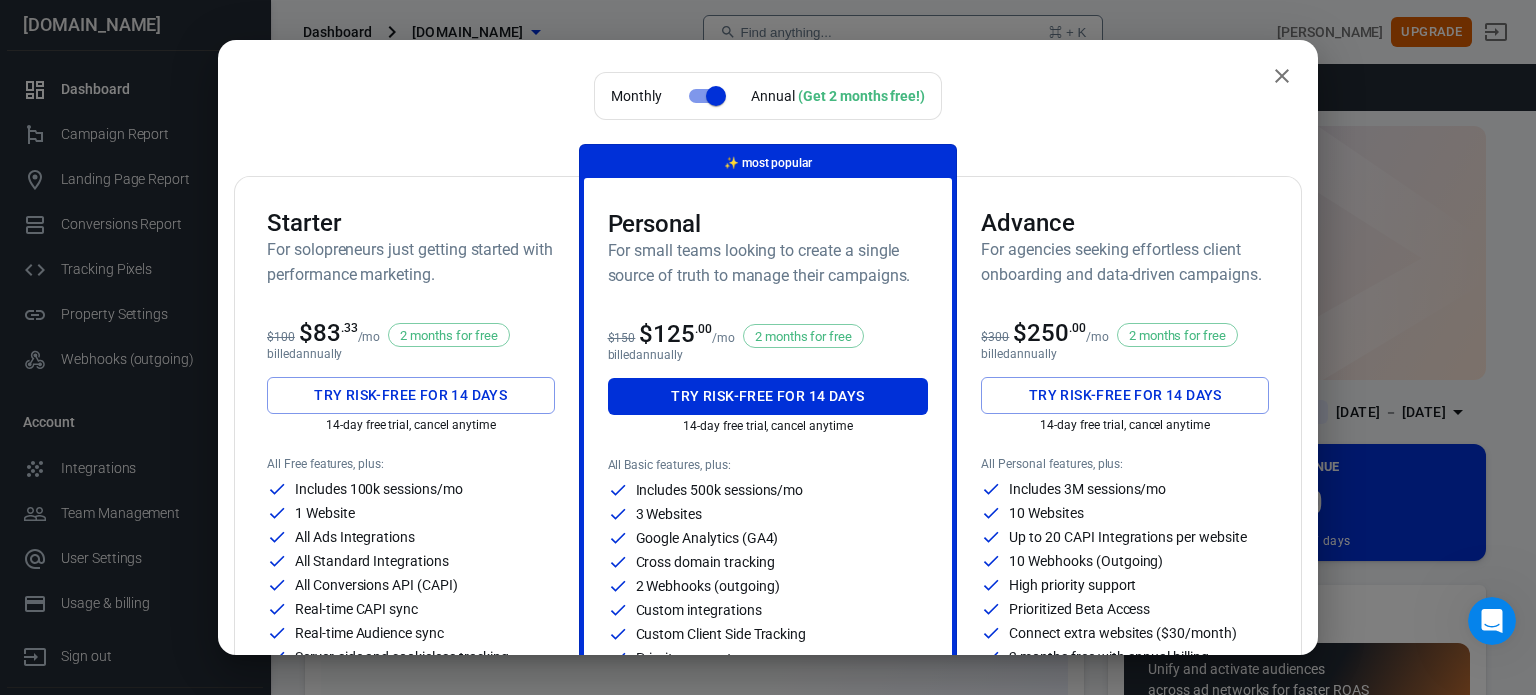 click at bounding box center (716, 96) 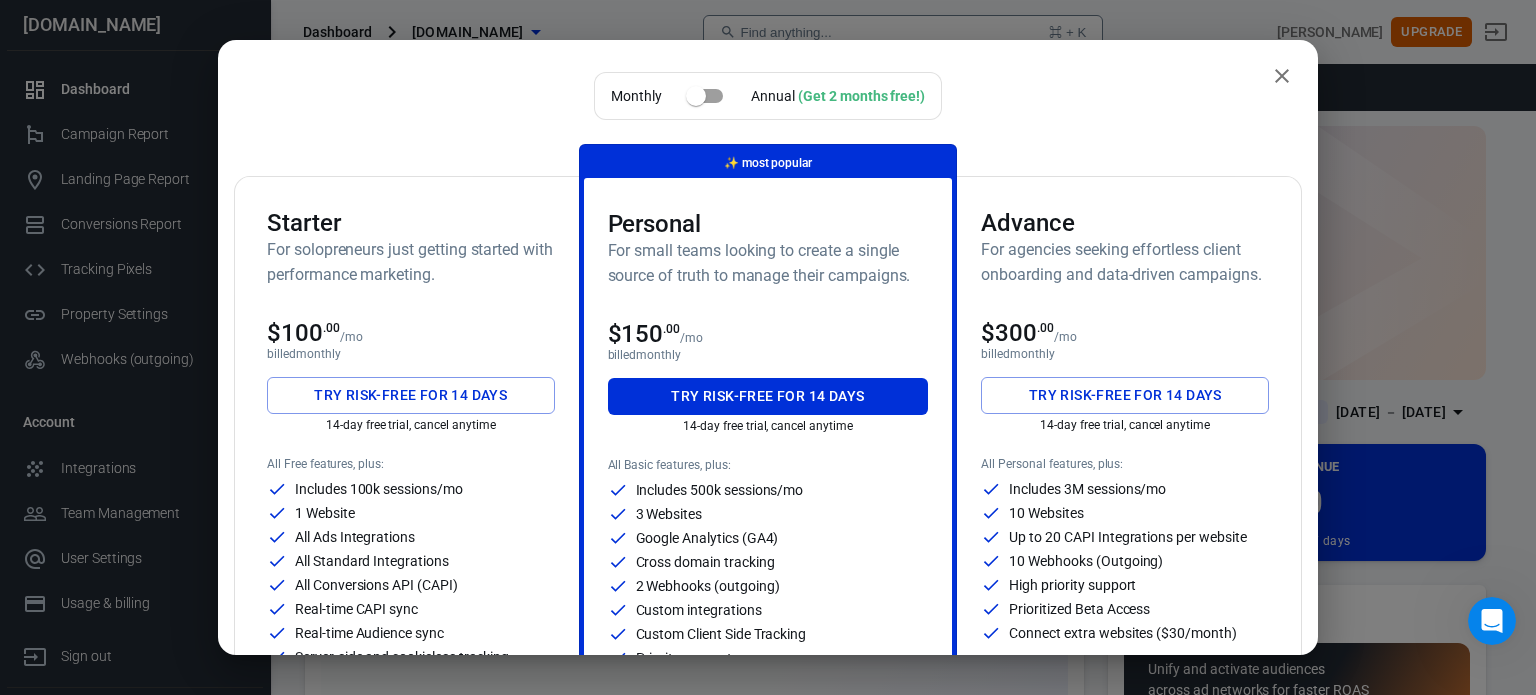 click on "For solopreneurs just getting started with performance marketing." at bounding box center [411, 262] 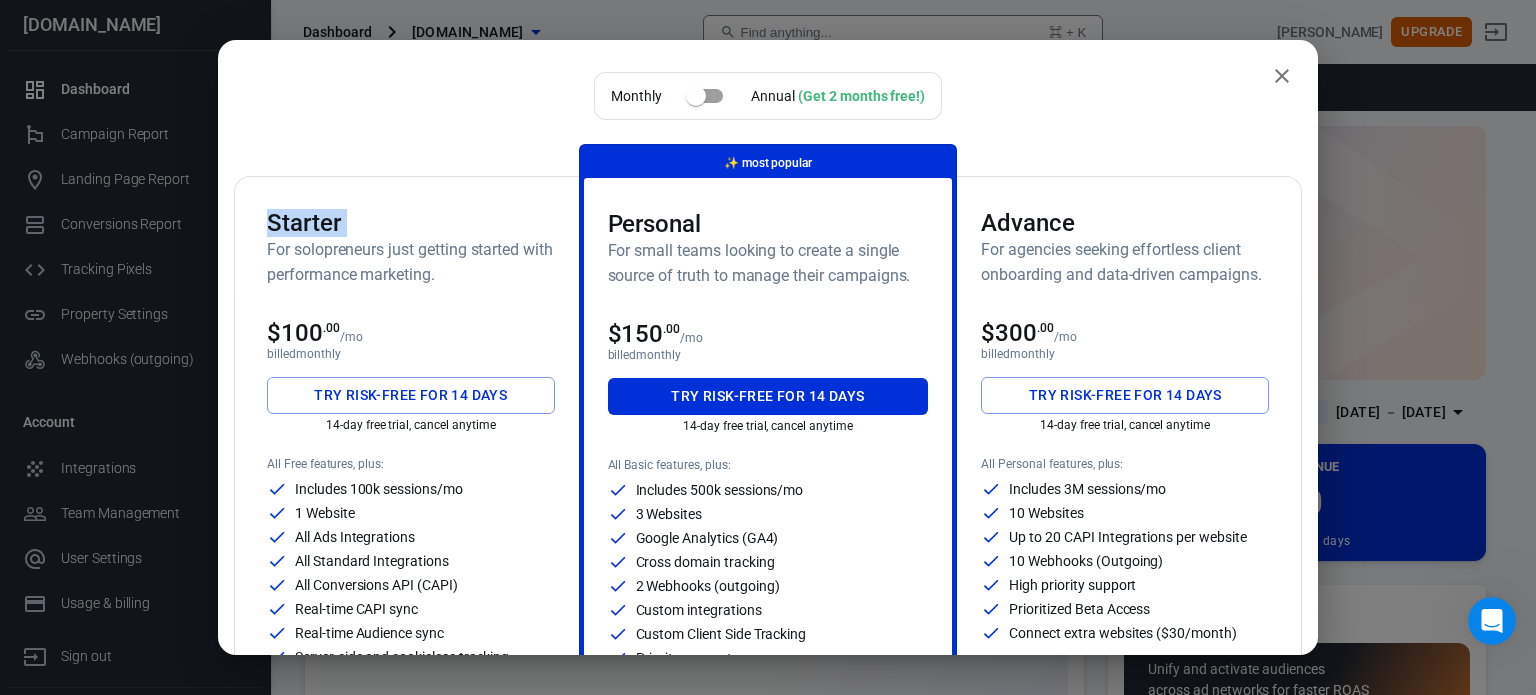 click on "Starter For solopreneurs just getting started with performance marketing. $100 .00 /mo billed  monthly Try risk-free for 14 days 14-day free trial, cancel anytime All Free features, plus: Includes 100k sessions/mo 1 Website All Ads Integrations All Standard Integrations All Conversions API (CAPI) Real-time CAPI sync Real-time Audience sync Server-side and cookieless tracking Identity resolution Redirectless tracking Enhanced conversions (Meta, Google) Landing page and campaign reports One click integrations with +100 platforms" at bounding box center (411, 502) 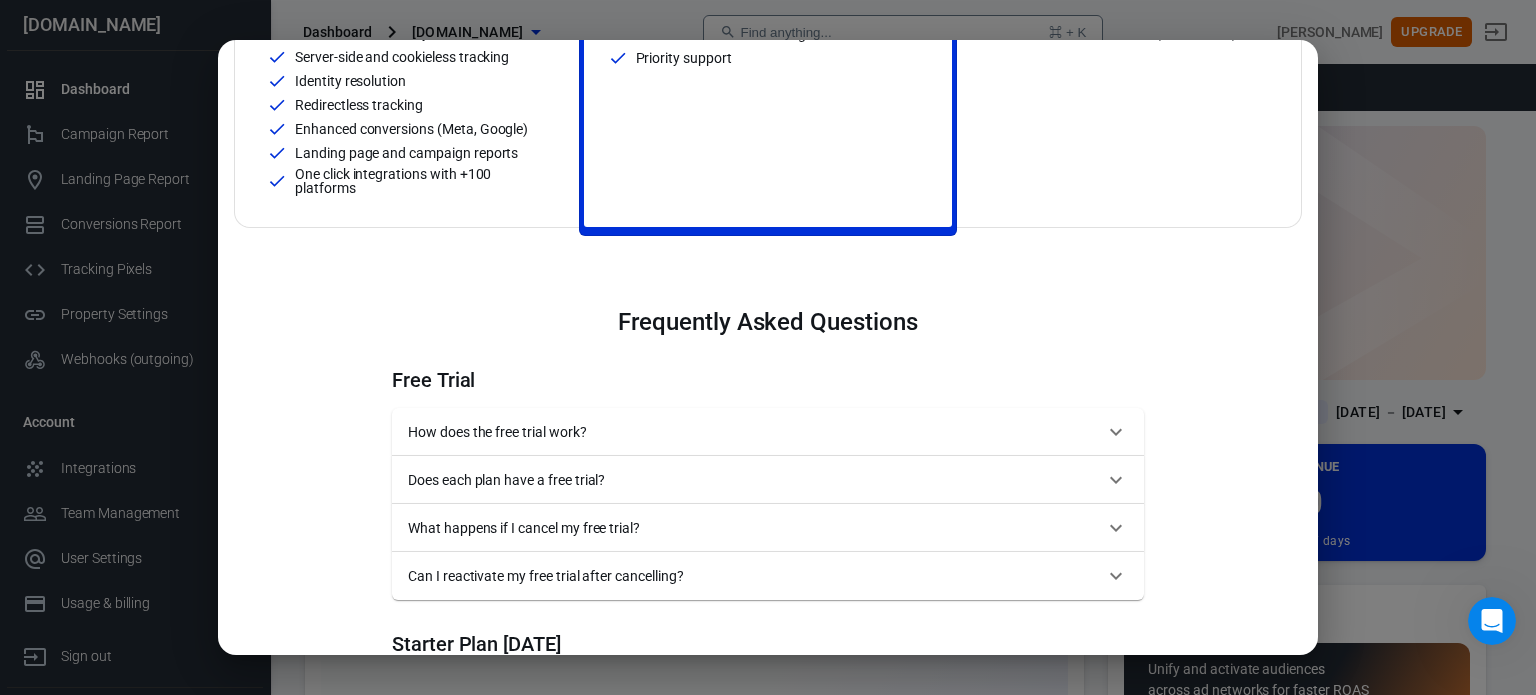 scroll, scrollTop: 200, scrollLeft: 0, axis: vertical 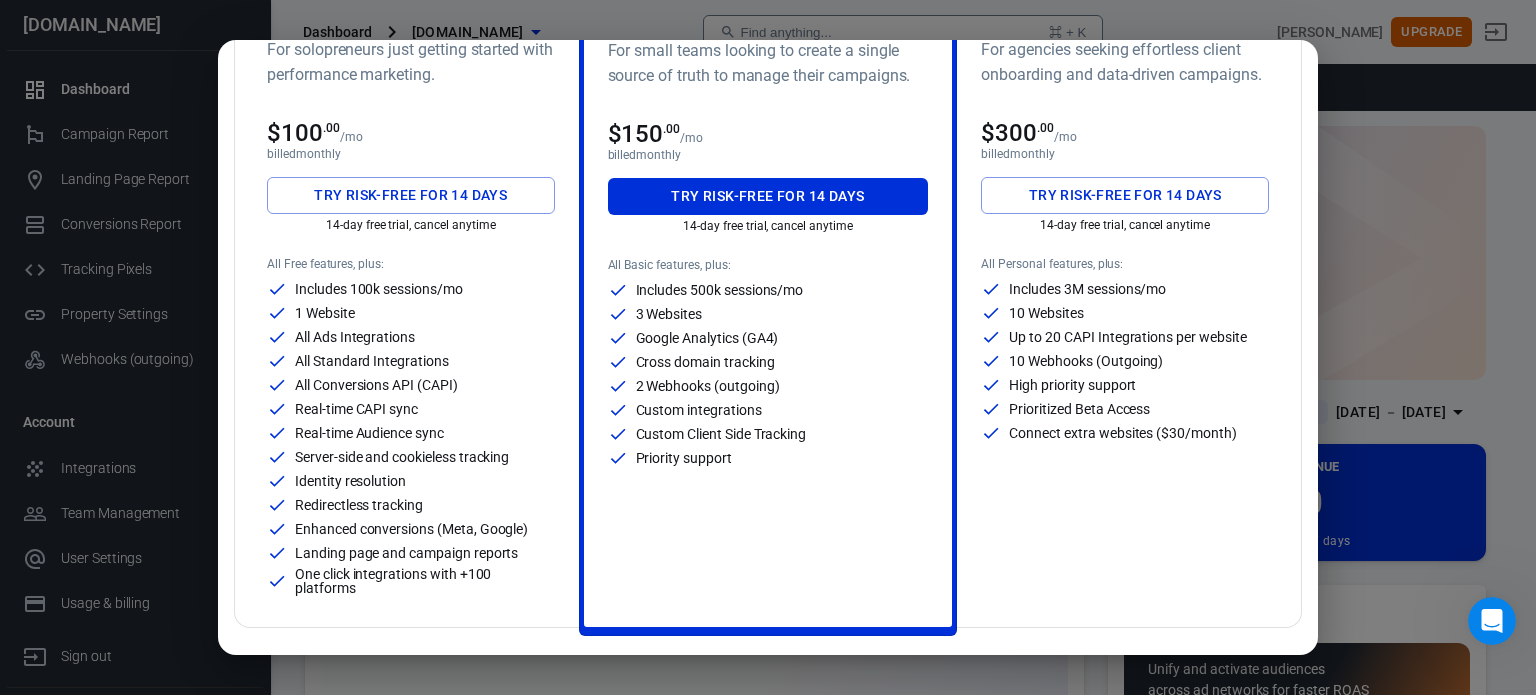 click on "Starter For solopreneurs just getting started with performance marketing. $100 .00 /mo billed  monthly Try risk-free for 14 days 14-day free trial, cancel anytime All Free features, plus: Includes 100k sessions/mo 1 Website All Ads Integrations All Standard Integrations All Conversions API (CAPI) Real-time CAPI sync Real-time Audience sync Server-side and cookieless tracking Identity resolution Redirectless tracking Enhanced conversions (Meta, Google) Landing page and campaign reports One click integrations with +100 platforms" at bounding box center (411, 302) 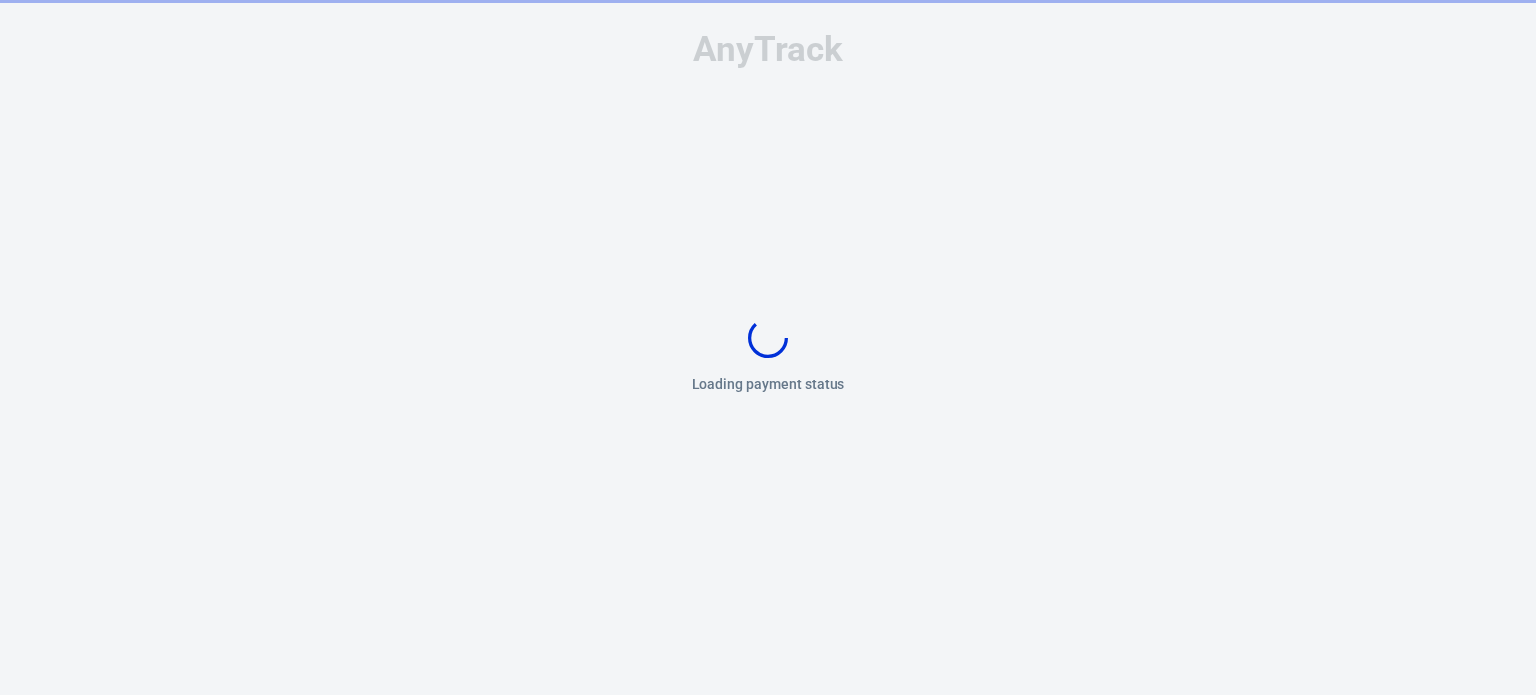scroll, scrollTop: 0, scrollLeft: 0, axis: both 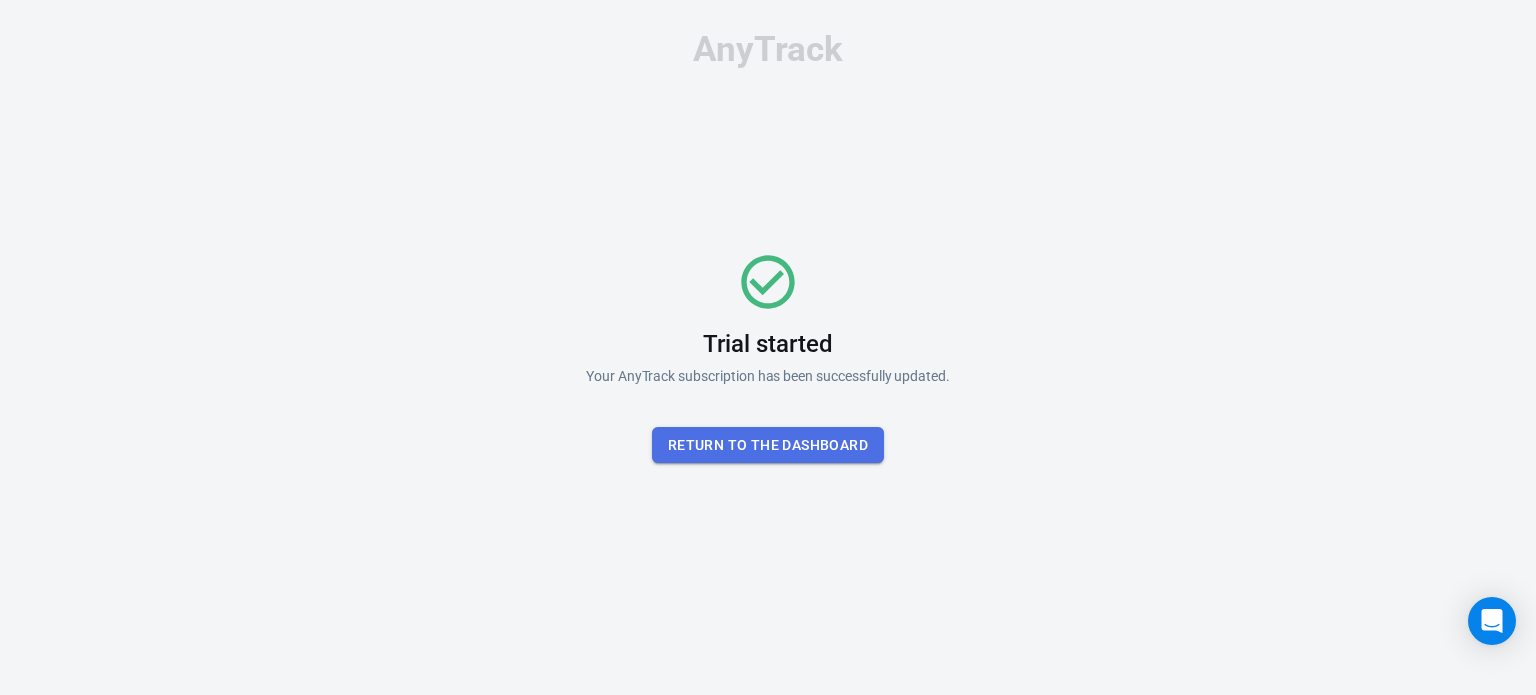 click on "Return To the dashboard" at bounding box center (768, 445) 